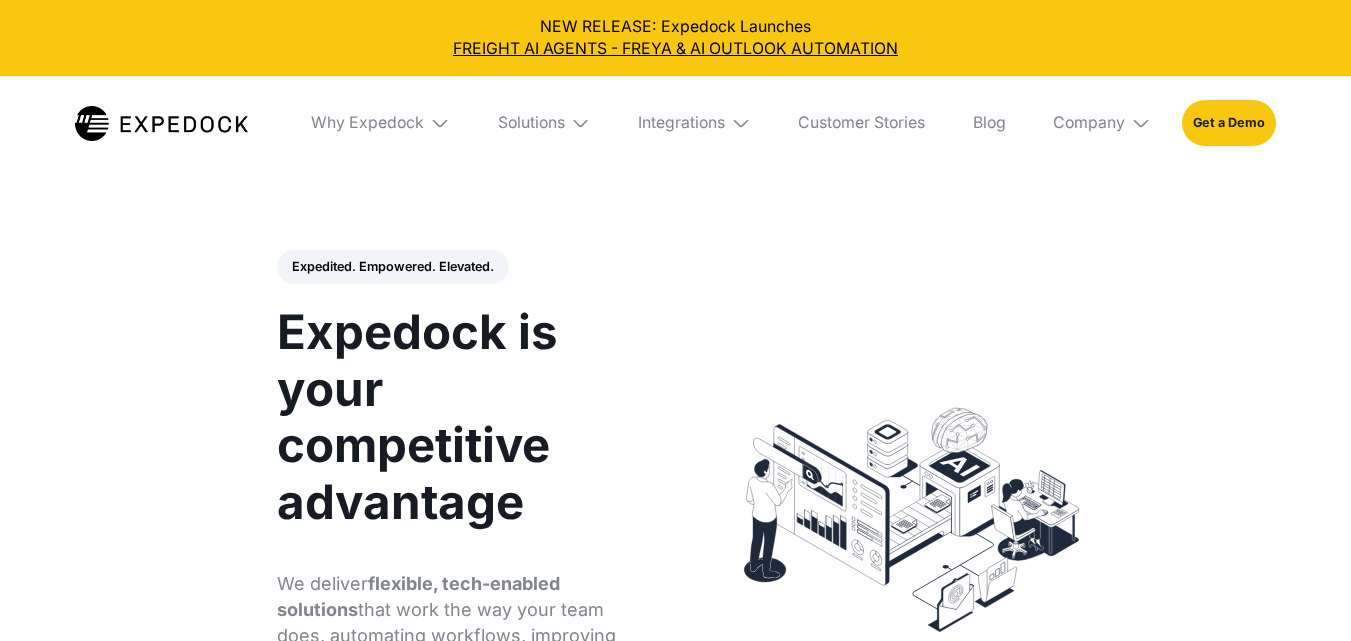 scroll, scrollTop: 400, scrollLeft: 0, axis: vertical 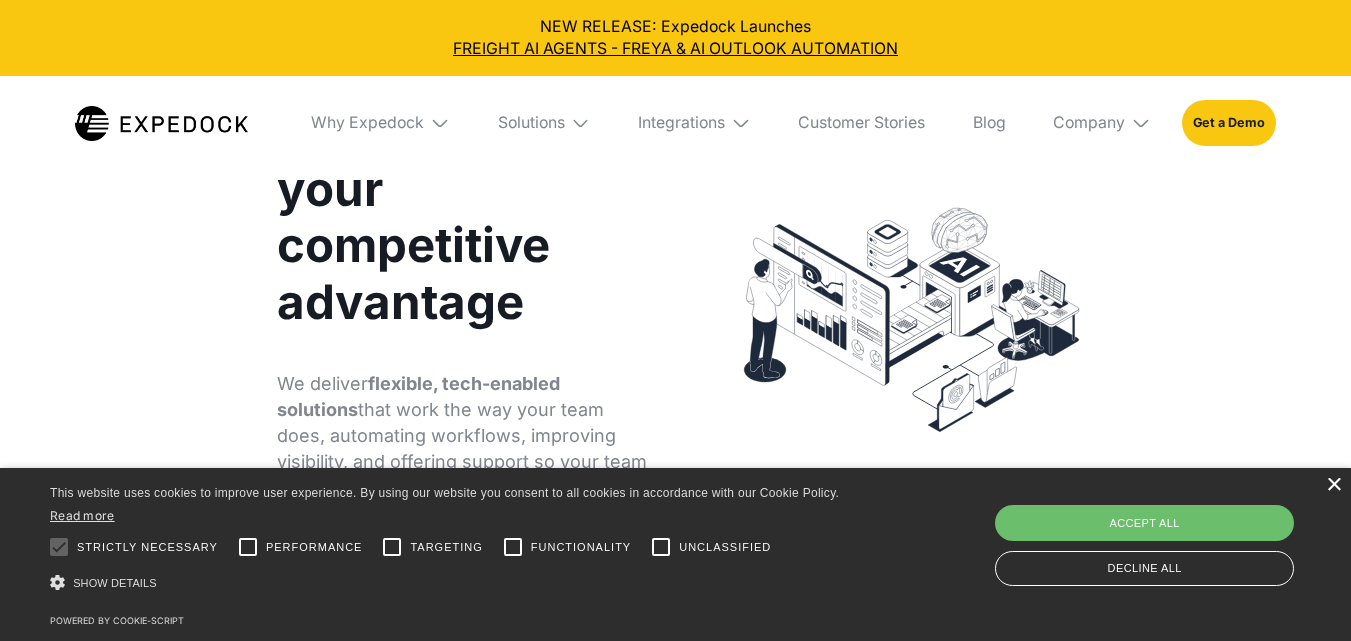 click on "×" at bounding box center (1333, 485) 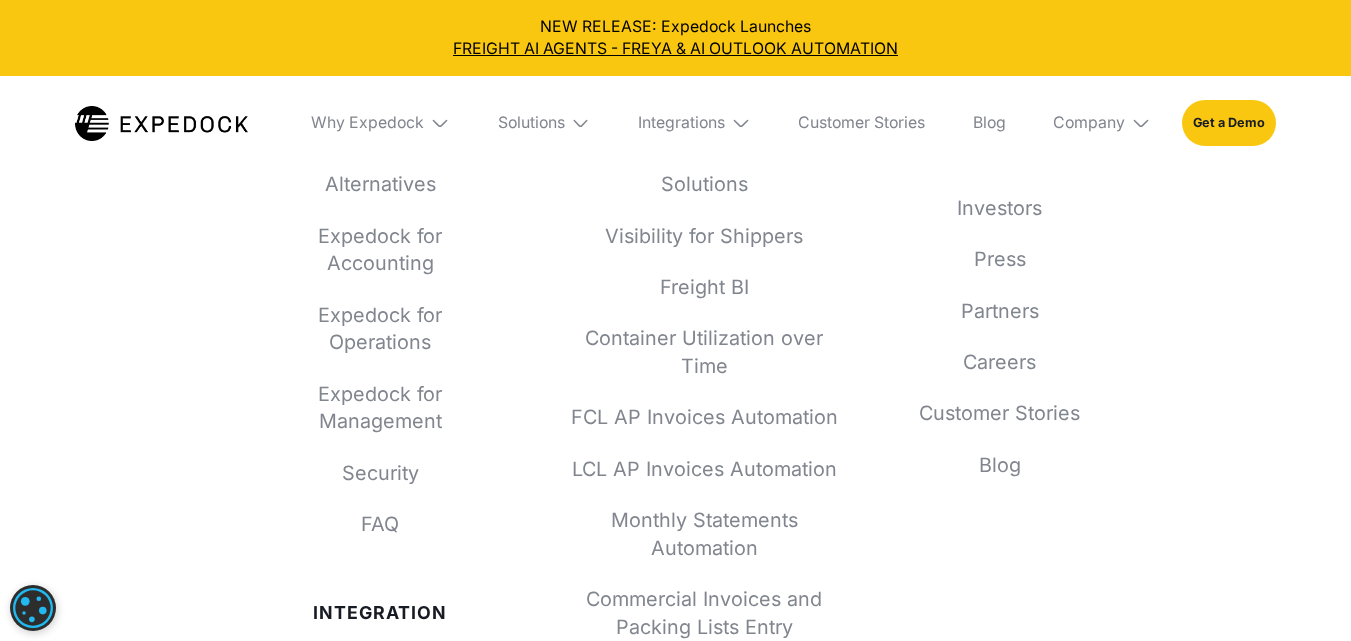 scroll, scrollTop: 7500, scrollLeft: 0, axis: vertical 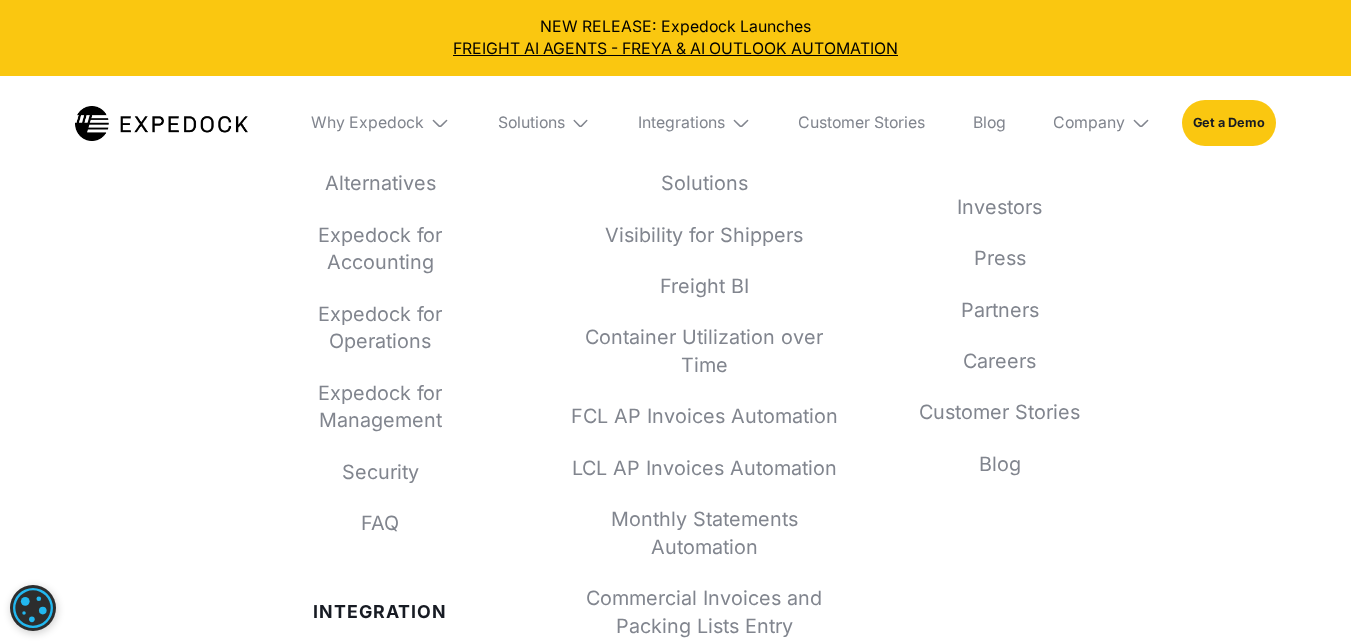 click at bounding box center (440, 123) 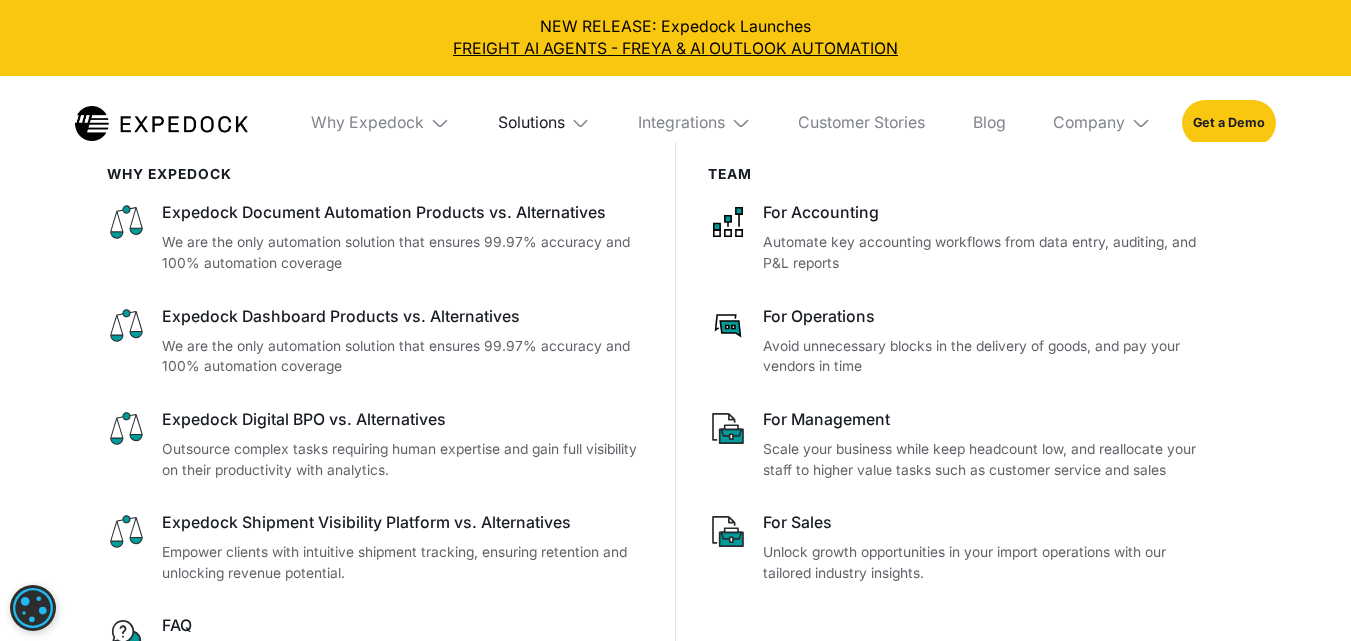 scroll, scrollTop: 7900, scrollLeft: 0, axis: vertical 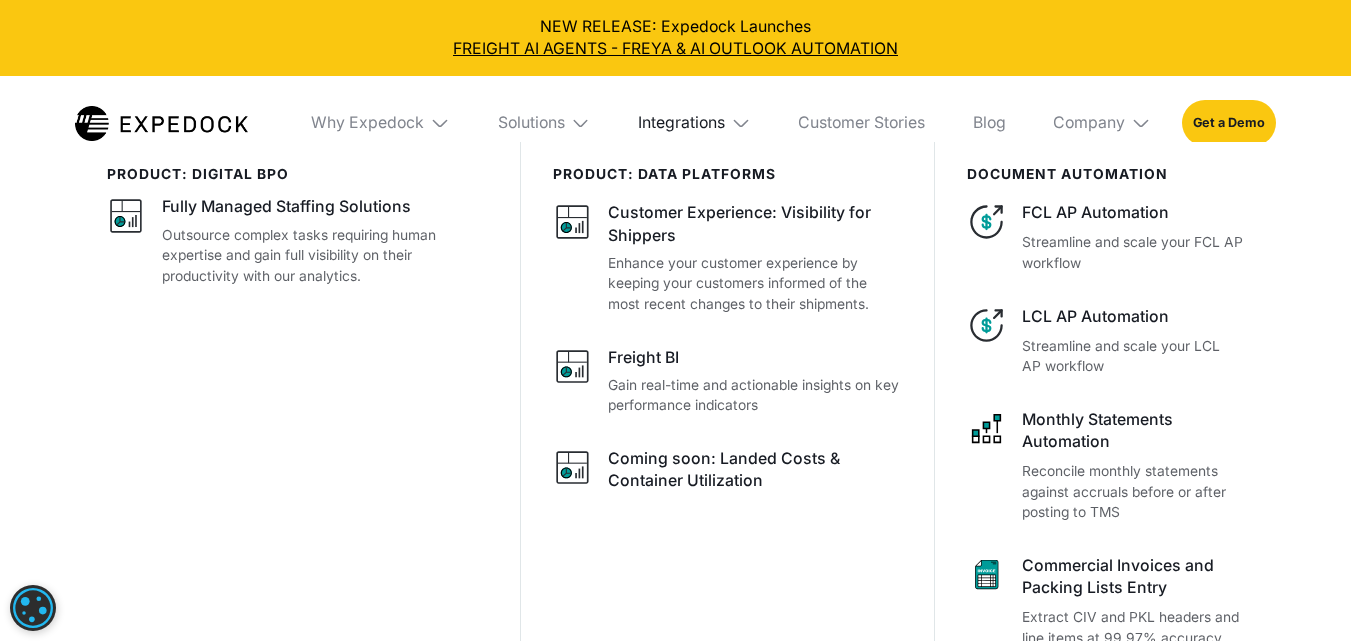 click on "Integrations" at bounding box center [681, 123] 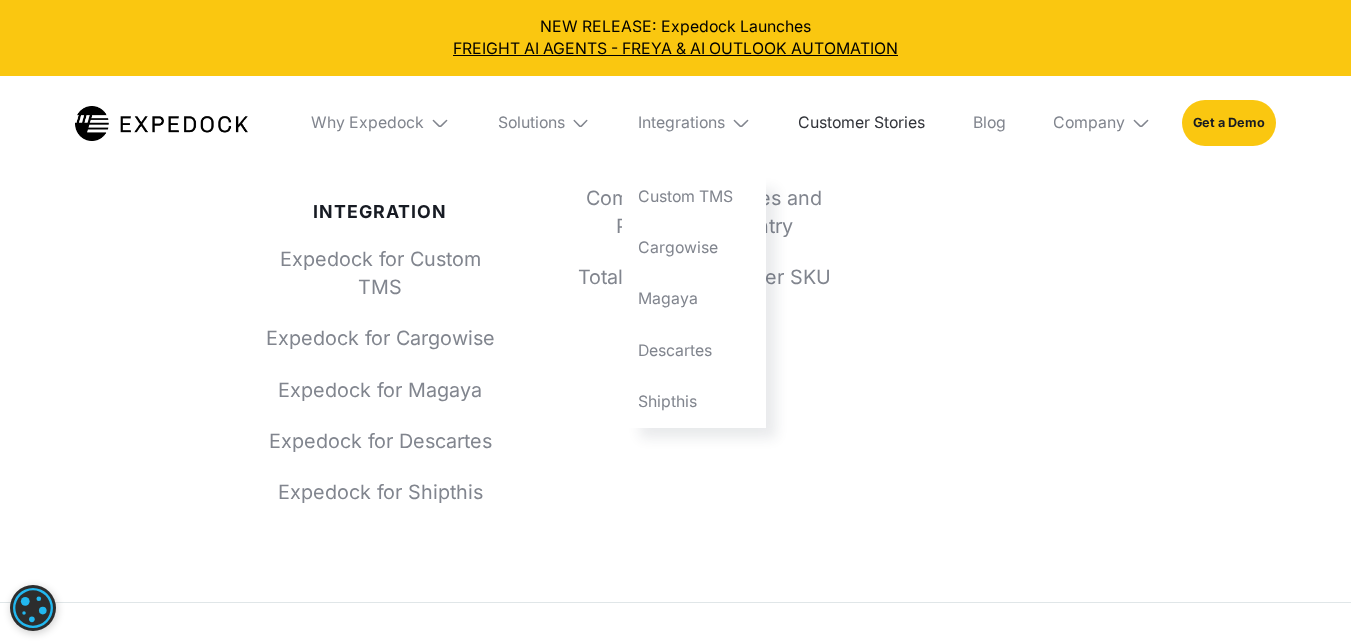 click on "Customer Stories" at bounding box center [861, 123] 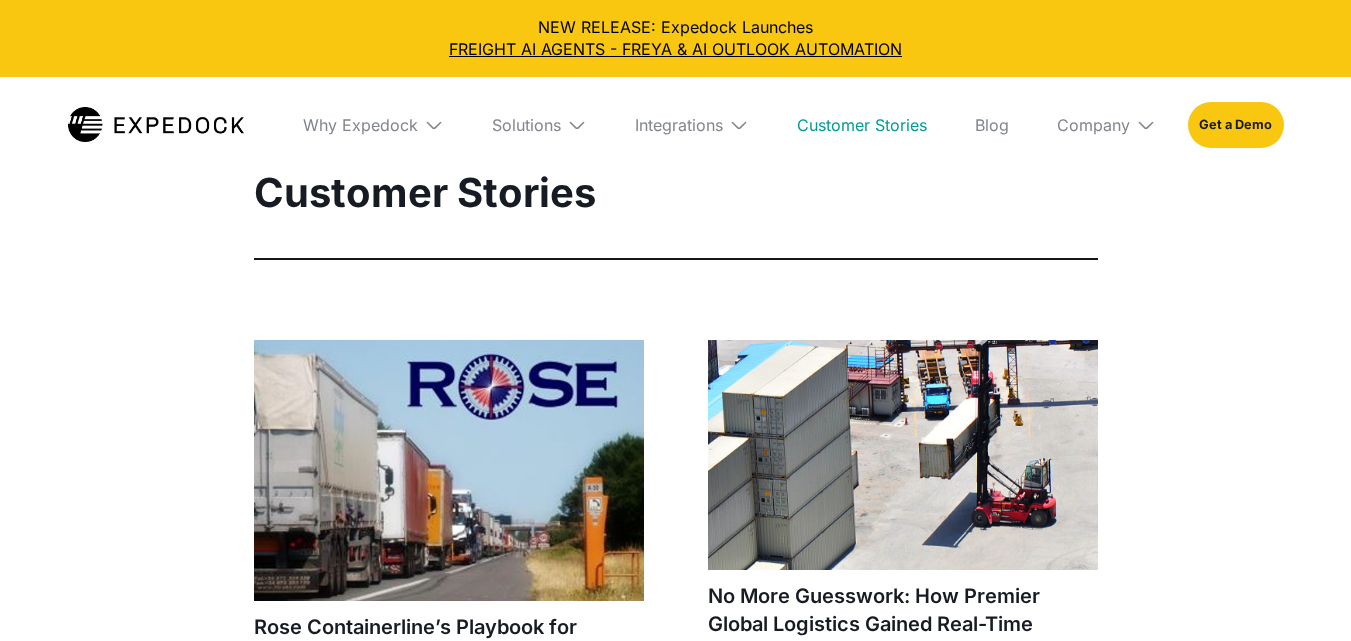 scroll, scrollTop: 400, scrollLeft: 0, axis: vertical 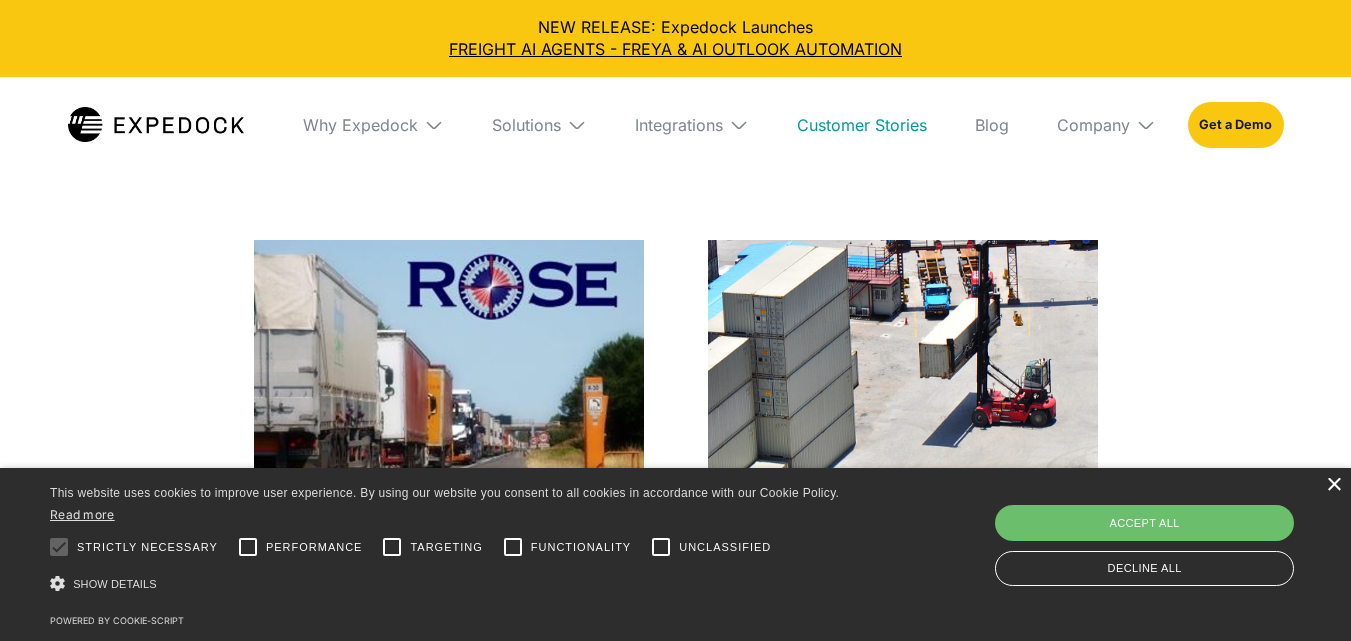 click on "×" at bounding box center [1333, 485] 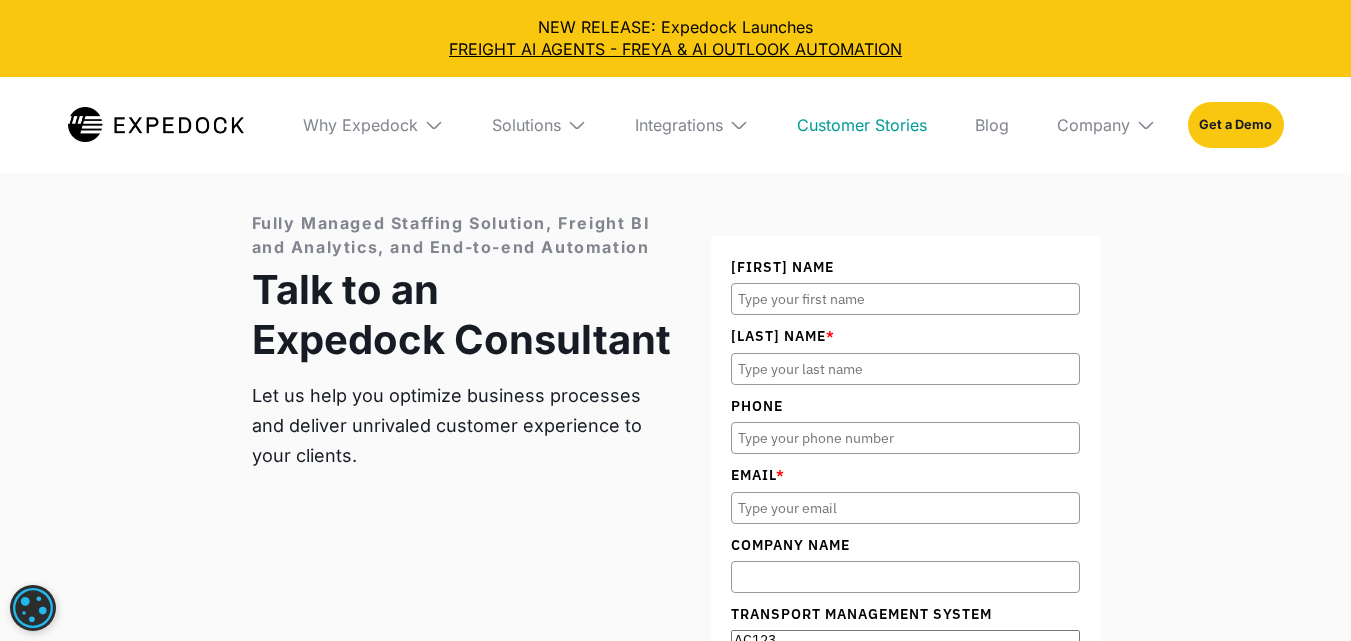 scroll, scrollTop: 3000, scrollLeft: 0, axis: vertical 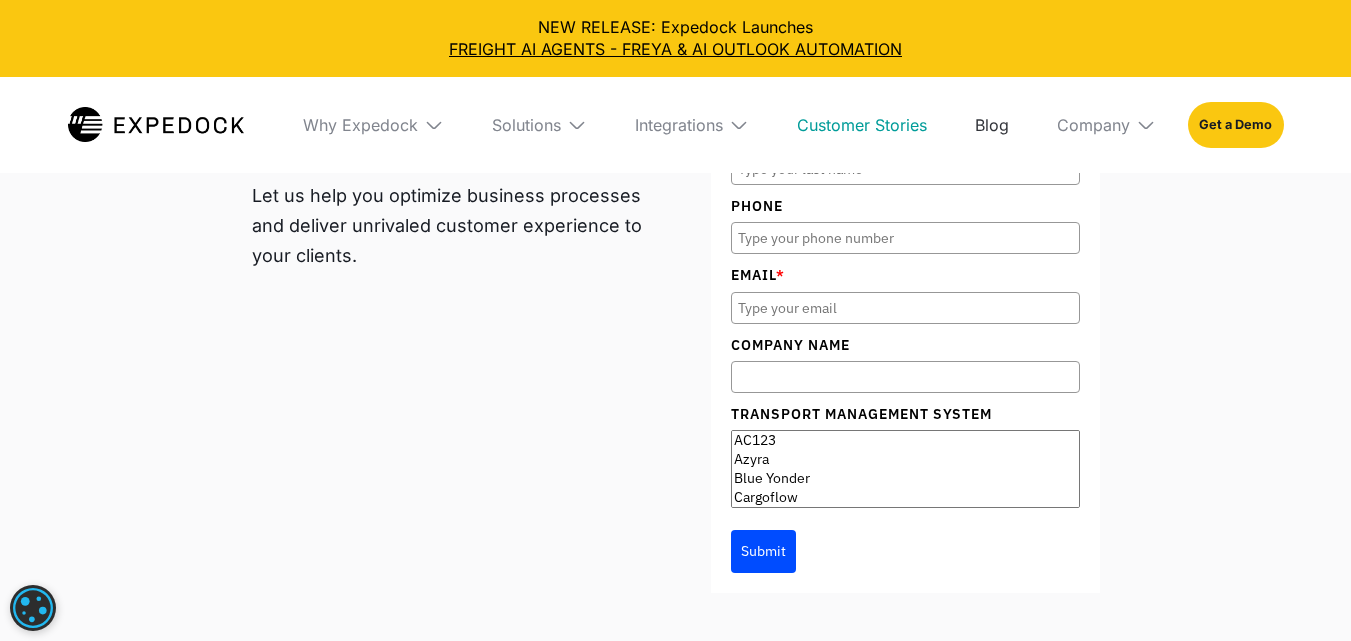 click on "Blog" at bounding box center [992, 125] 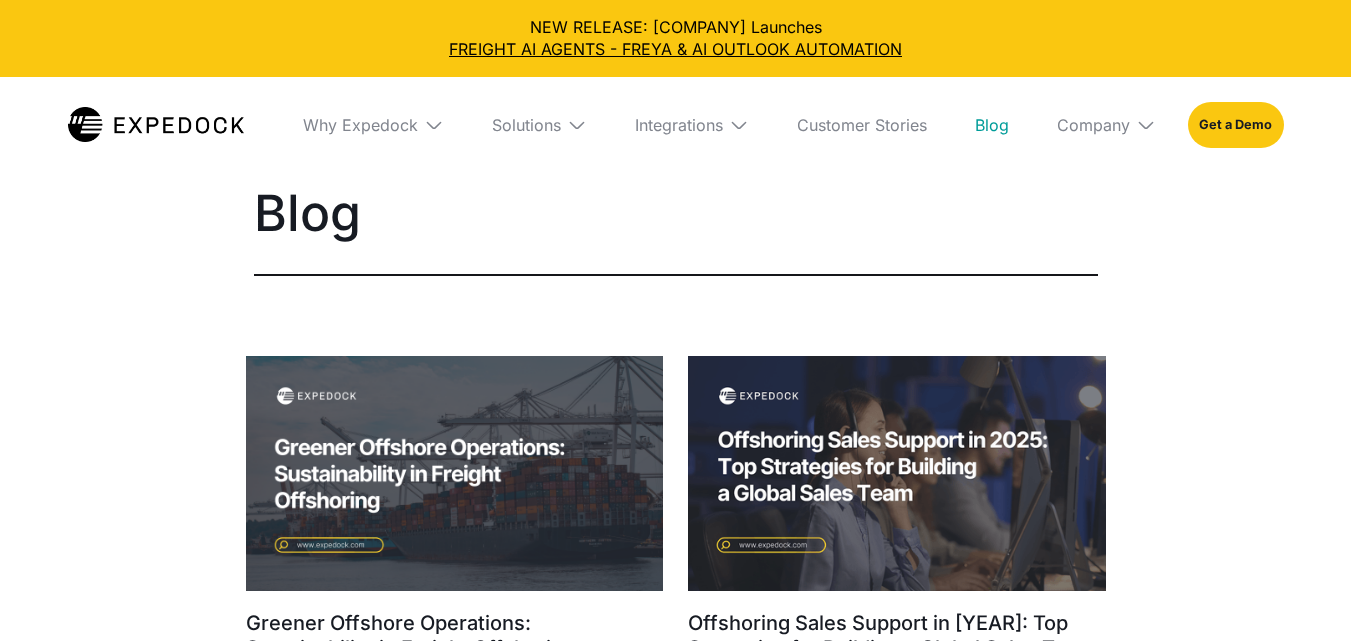 scroll, scrollTop: 0, scrollLeft: 0, axis: both 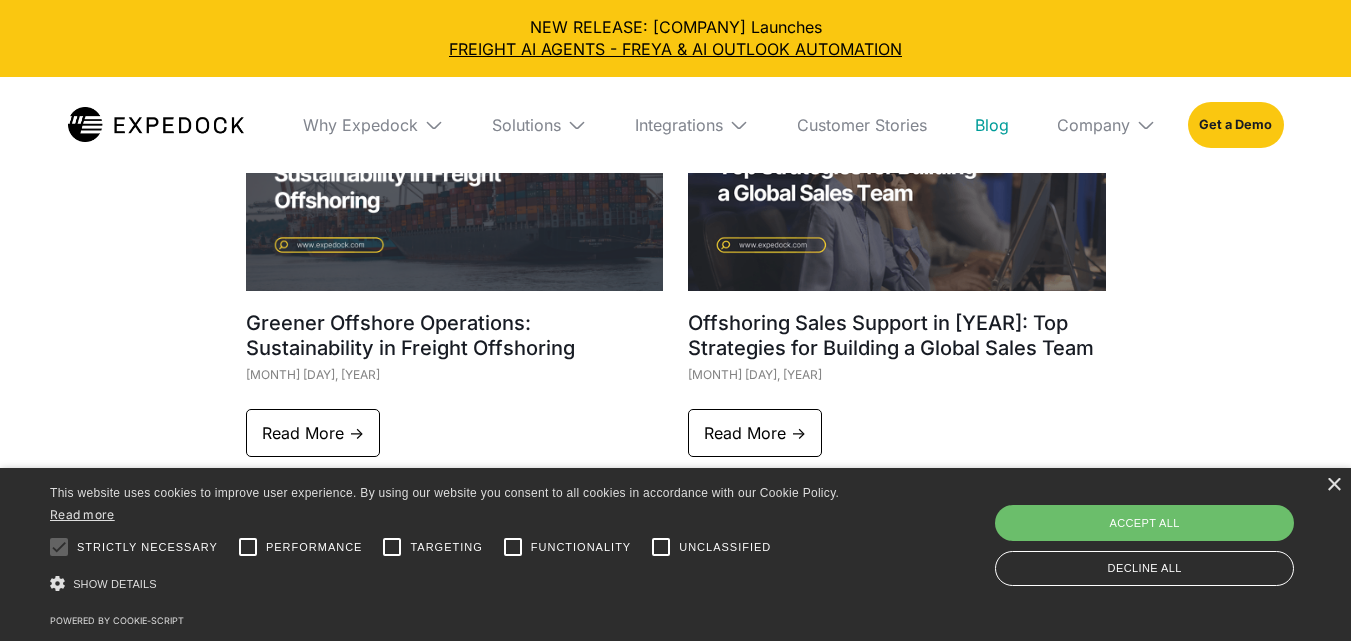 drag, startPoint x: 1334, startPoint y: 488, endPoint x: 1328, endPoint y: 476, distance: 13.416408 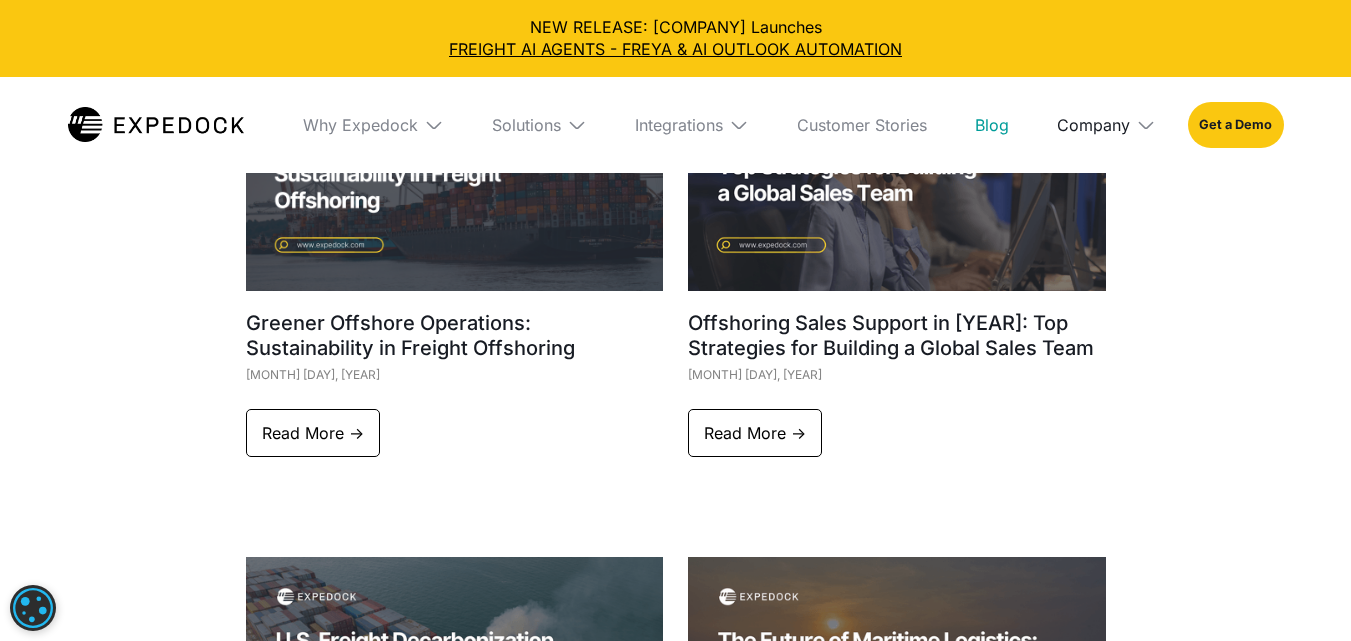 click on "Company" at bounding box center [1093, 125] 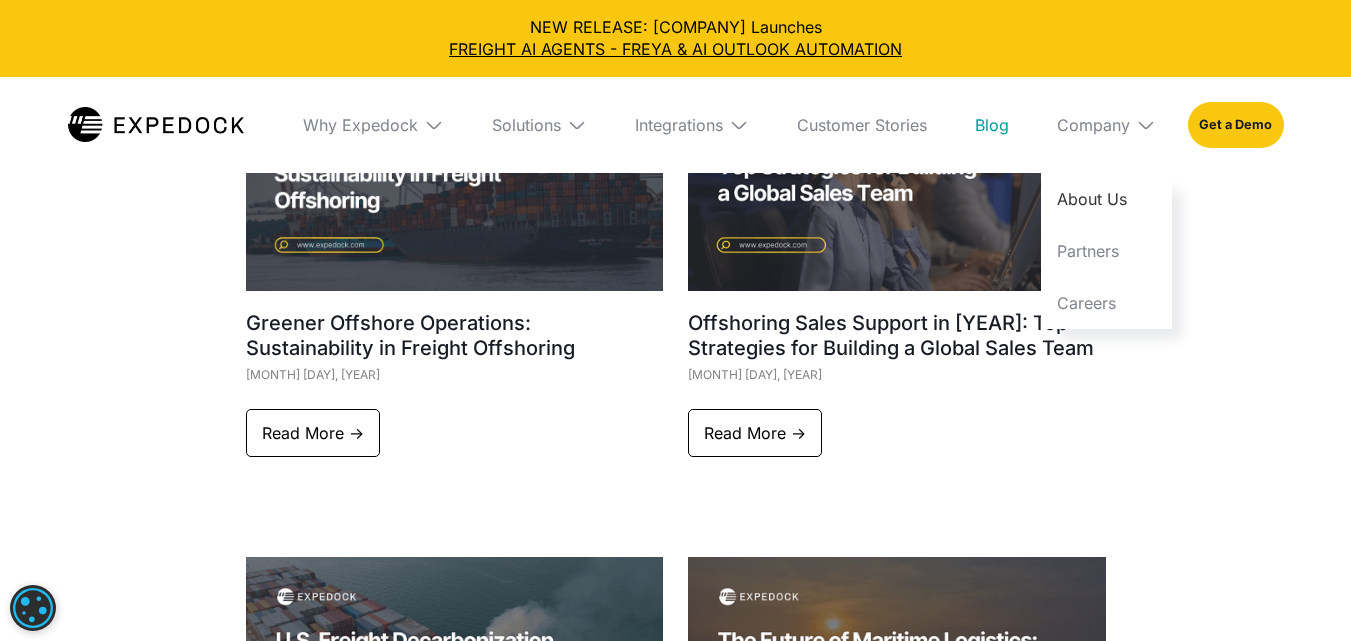 click on "About Us" at bounding box center (1106, 199) 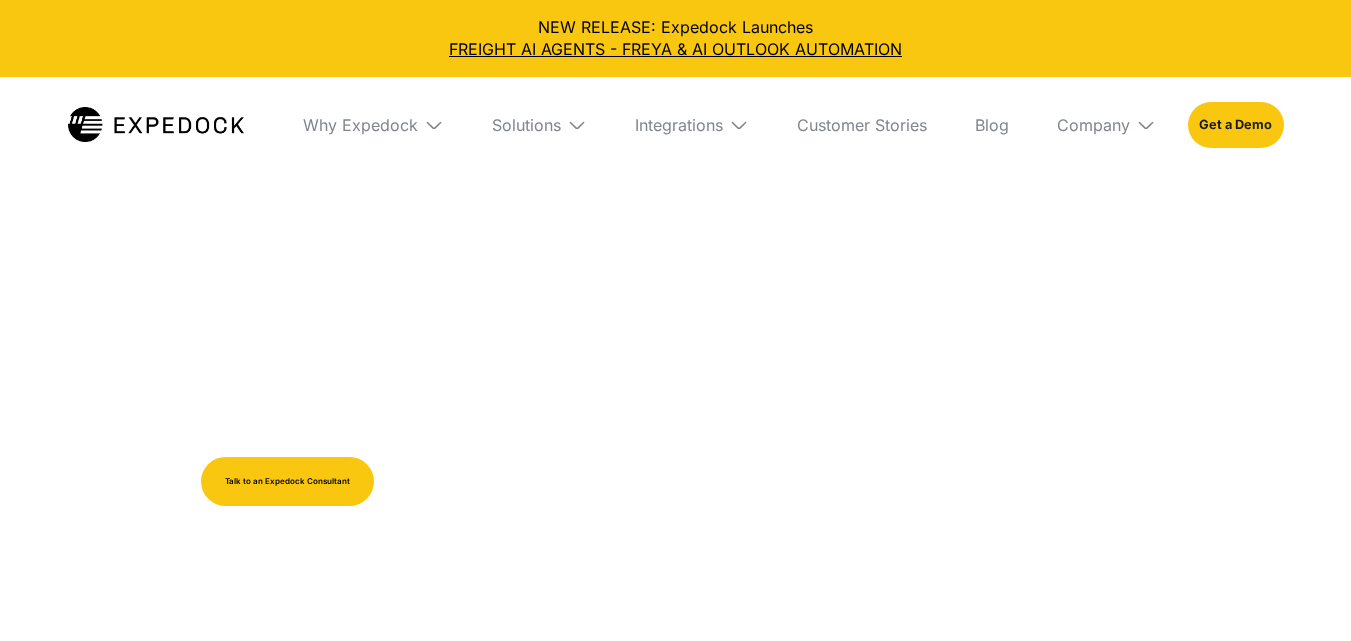 scroll, scrollTop: 0, scrollLeft: 0, axis: both 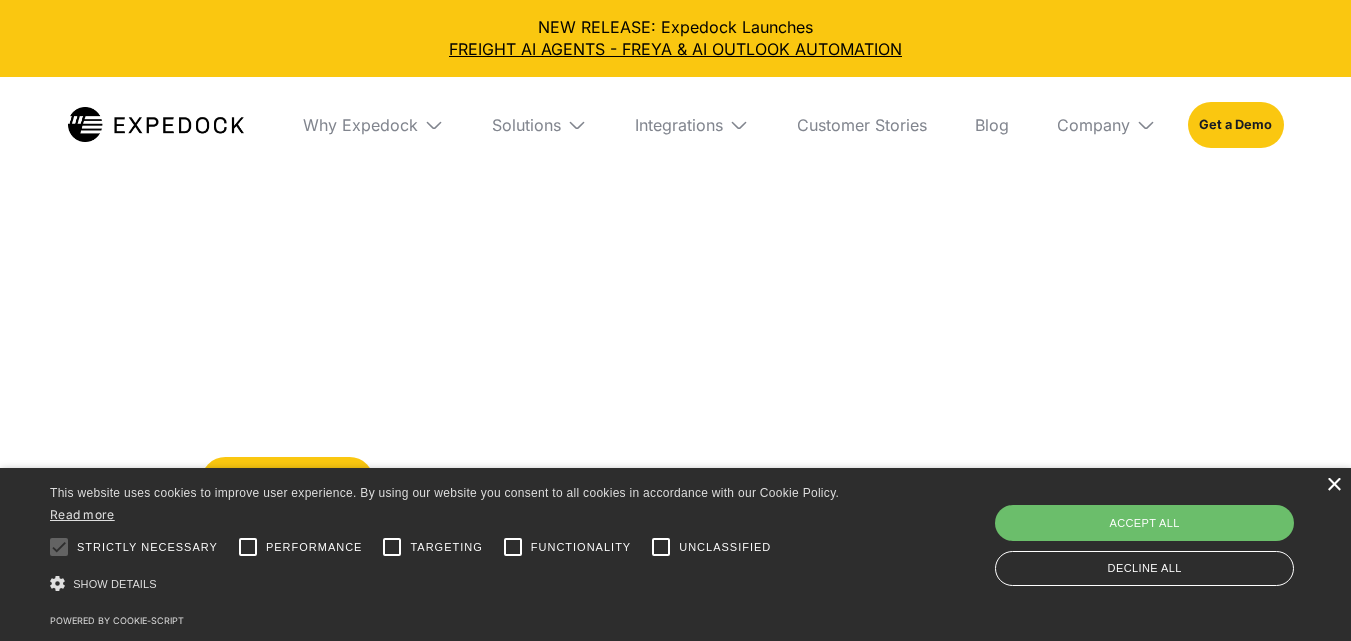 click on "×" at bounding box center [1333, 485] 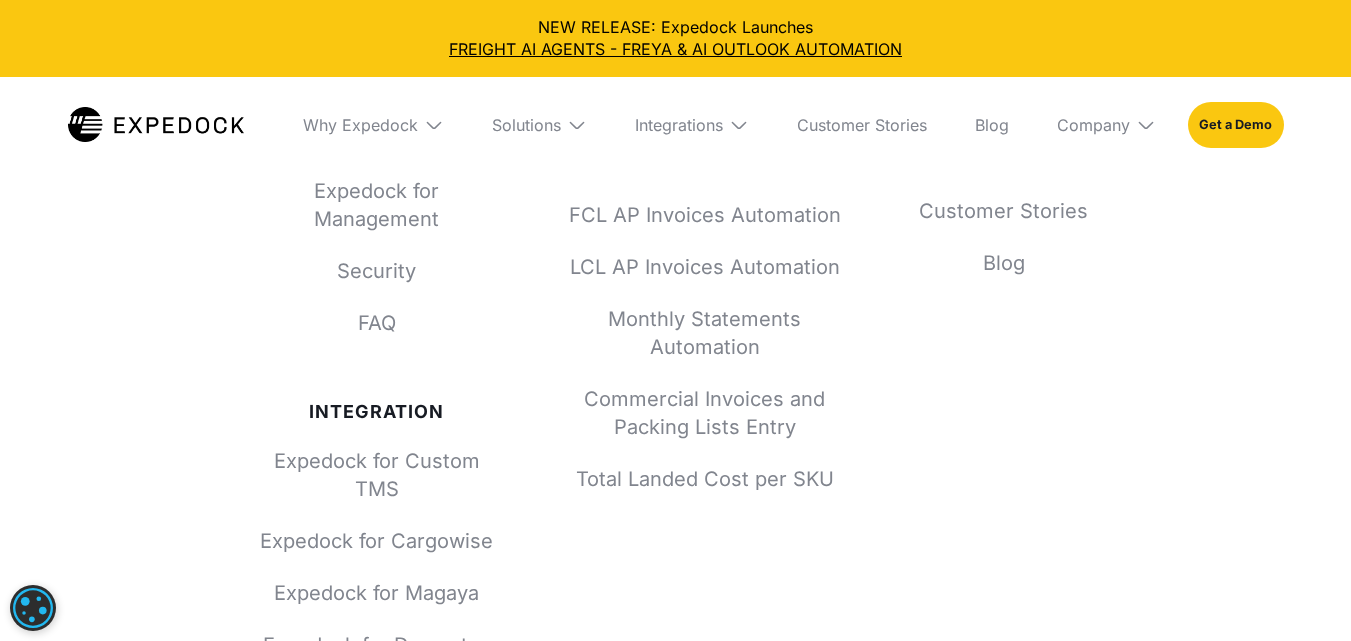 scroll, scrollTop: 9243, scrollLeft: 0, axis: vertical 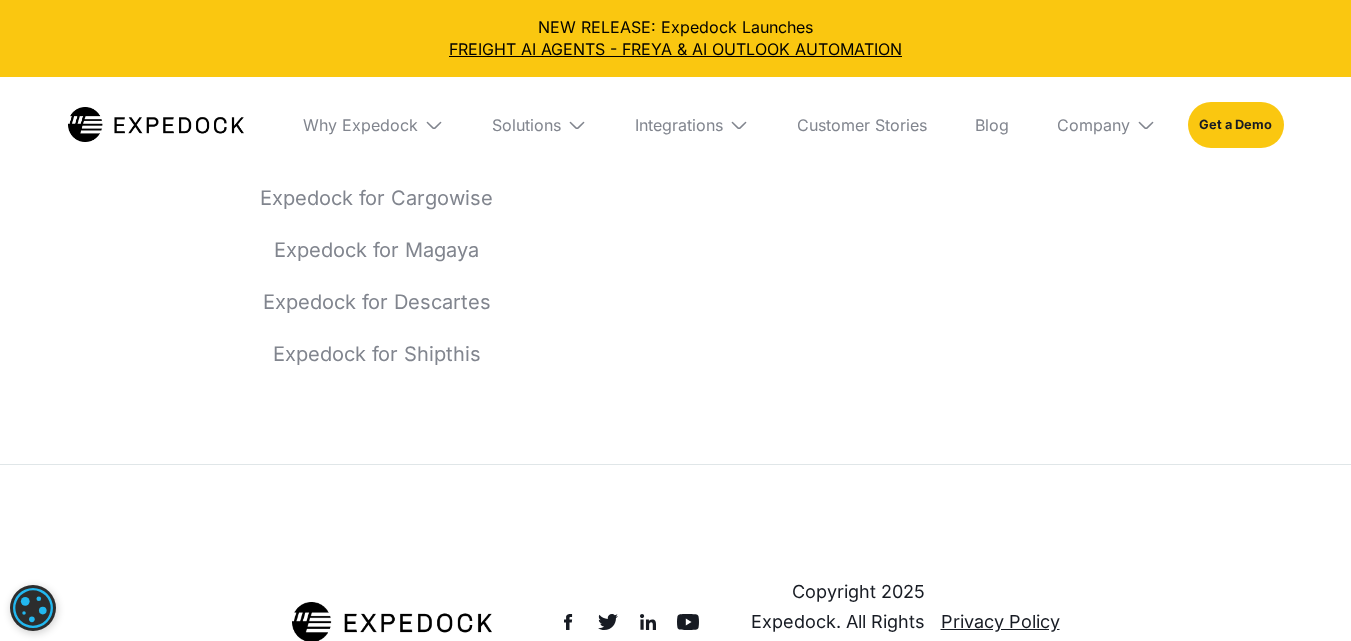 click at bounding box center [1146, 125] 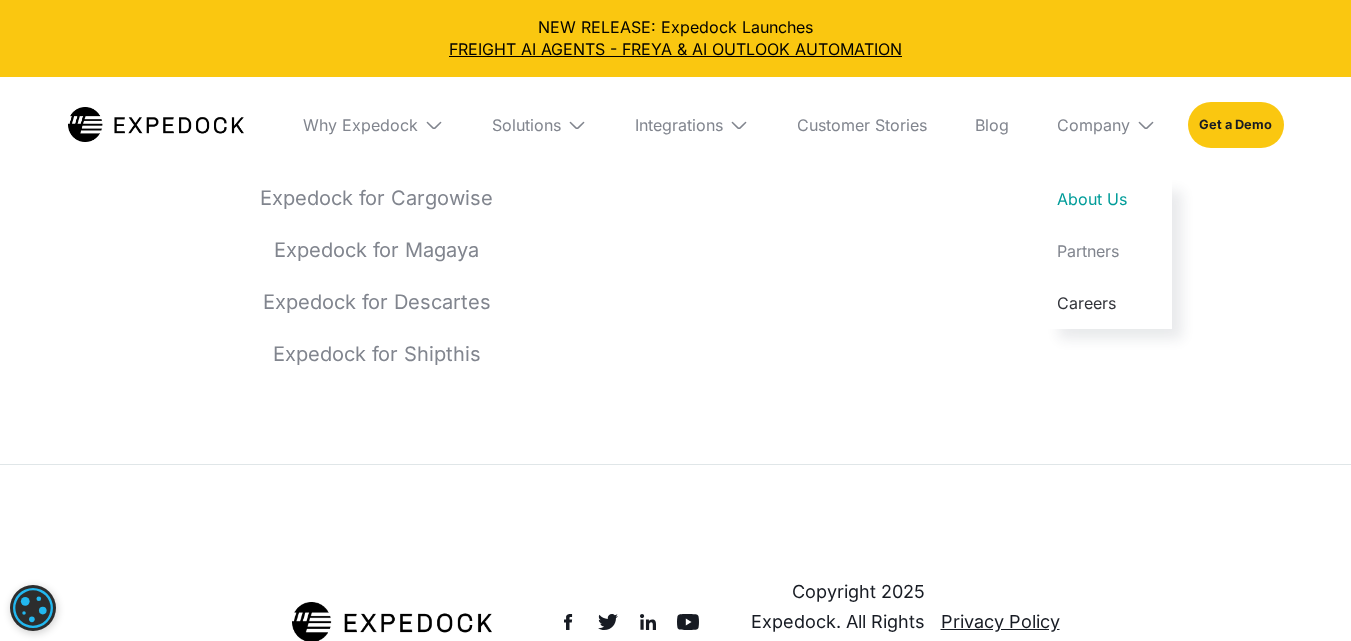 click on "Careers" at bounding box center [1106, 303] 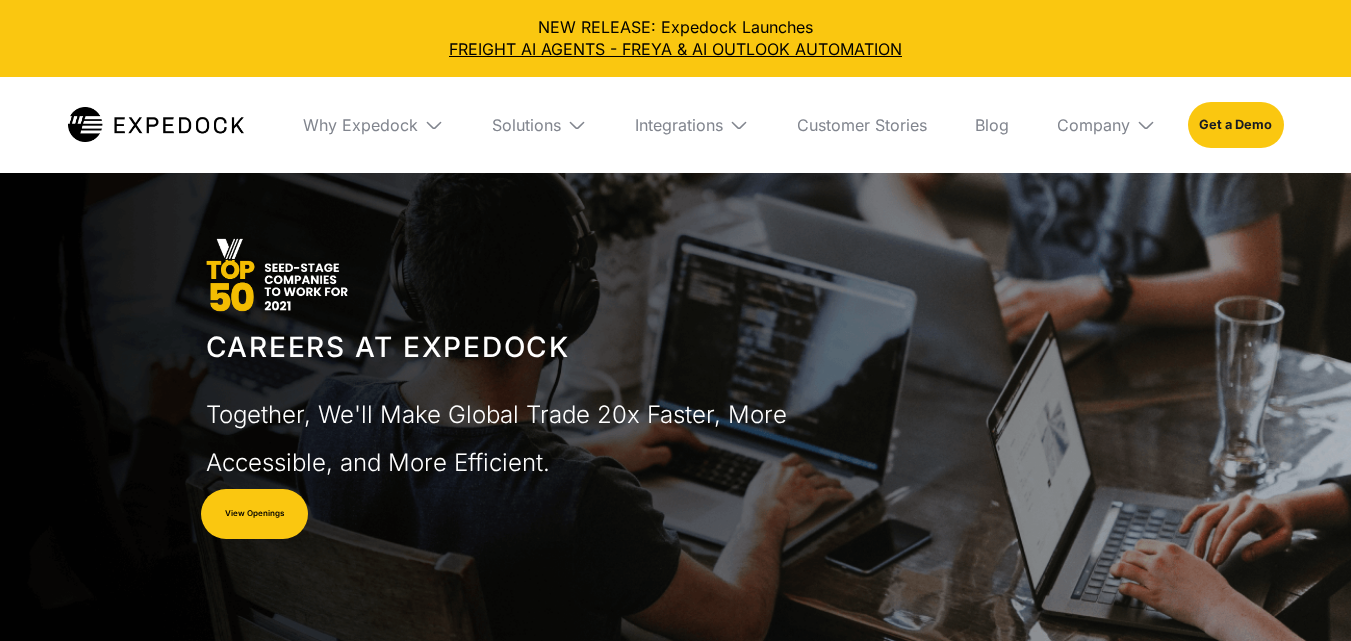 scroll, scrollTop: 0, scrollLeft: 0, axis: both 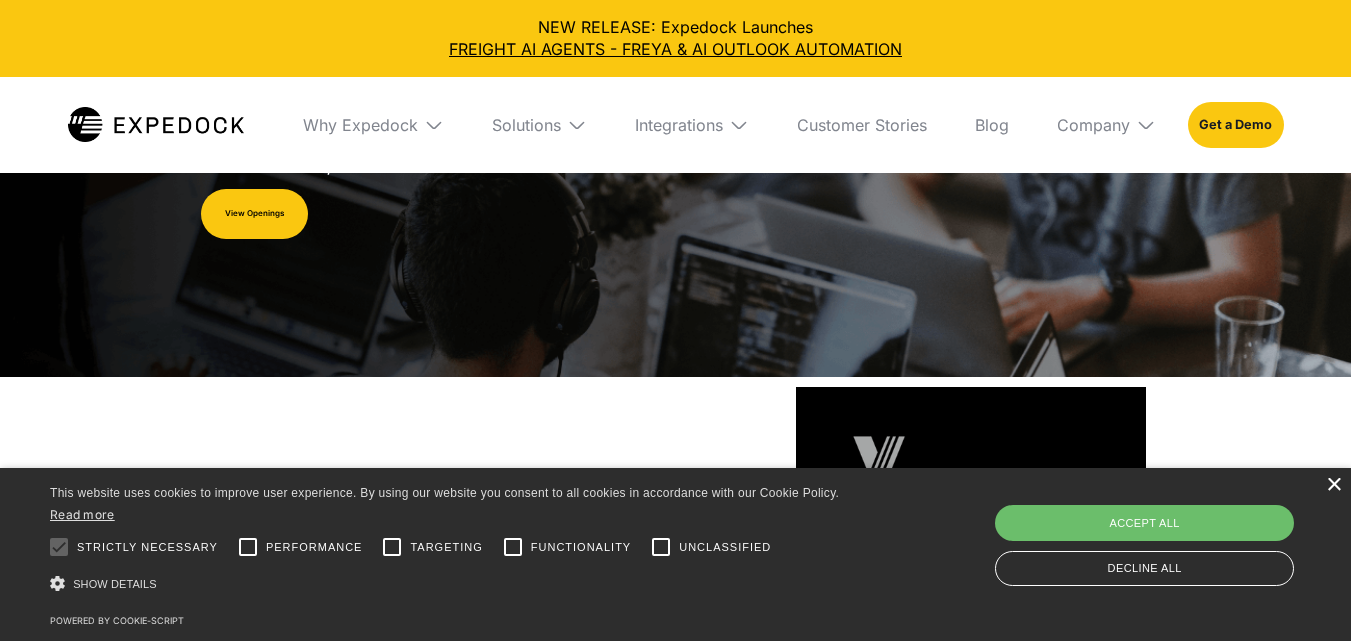 click on "×" at bounding box center (1333, 485) 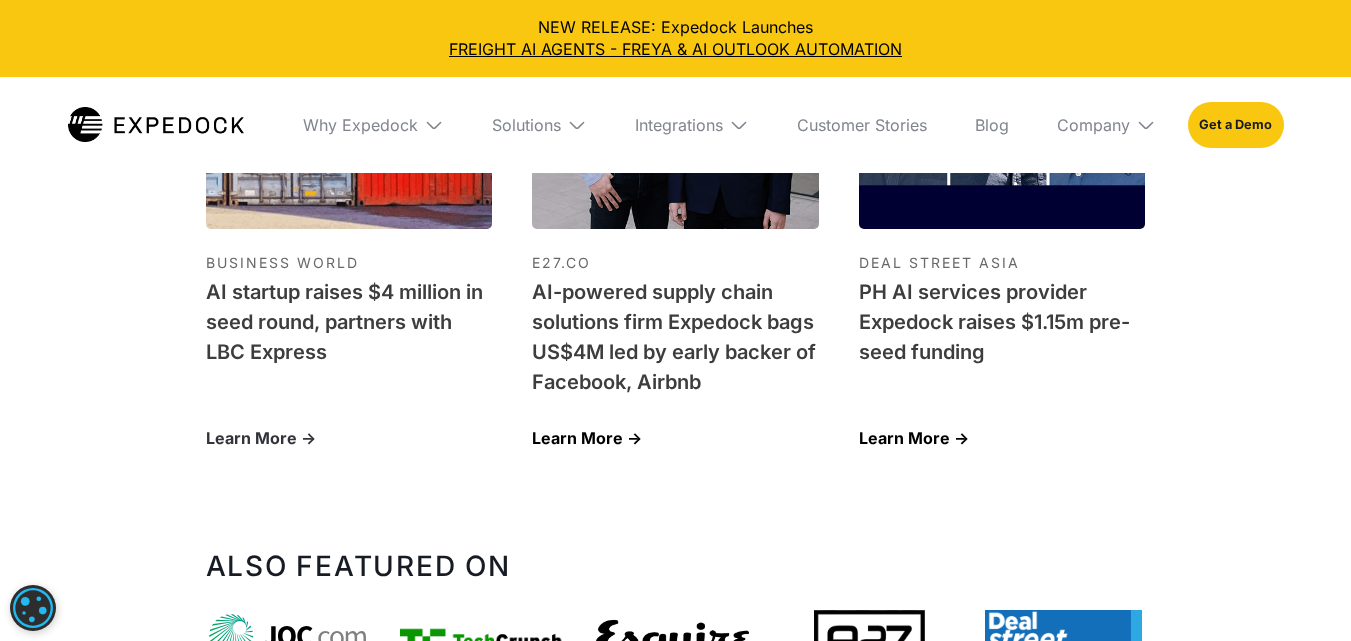 scroll, scrollTop: 3400, scrollLeft: 0, axis: vertical 